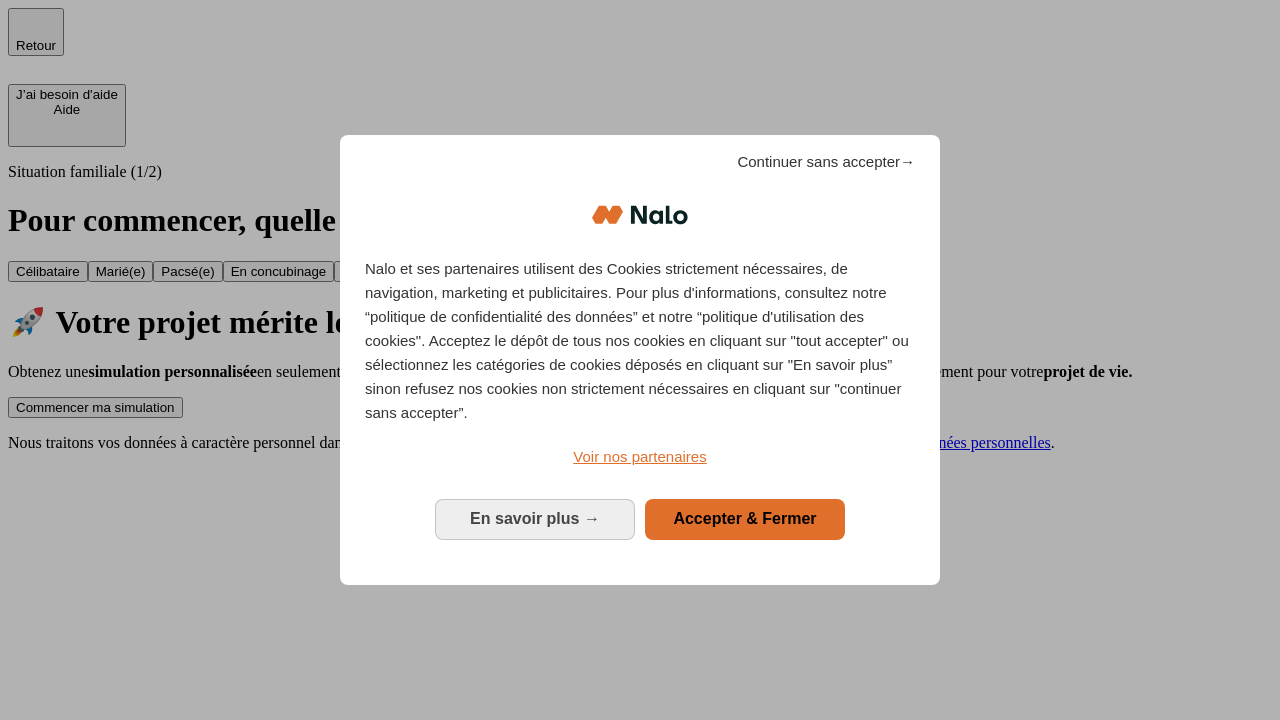 scroll, scrollTop: 0, scrollLeft: 0, axis: both 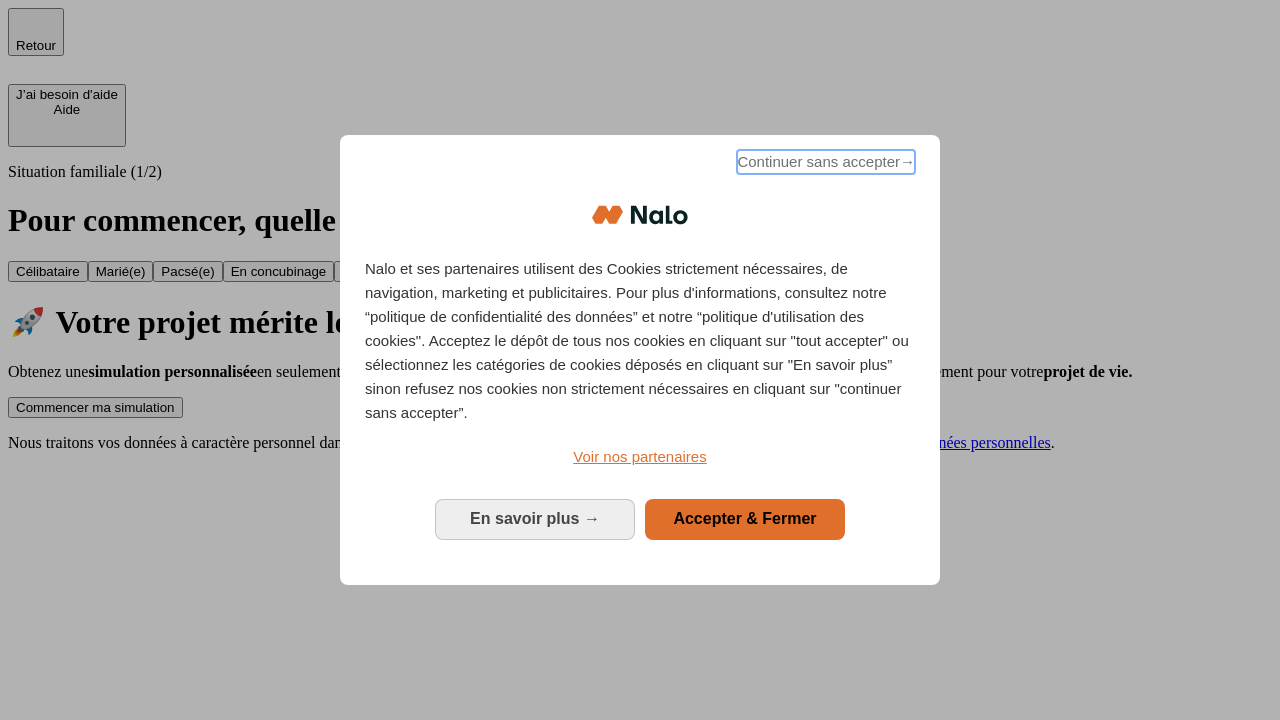 click on "Continuer sans accepter  →" at bounding box center (826, 162) 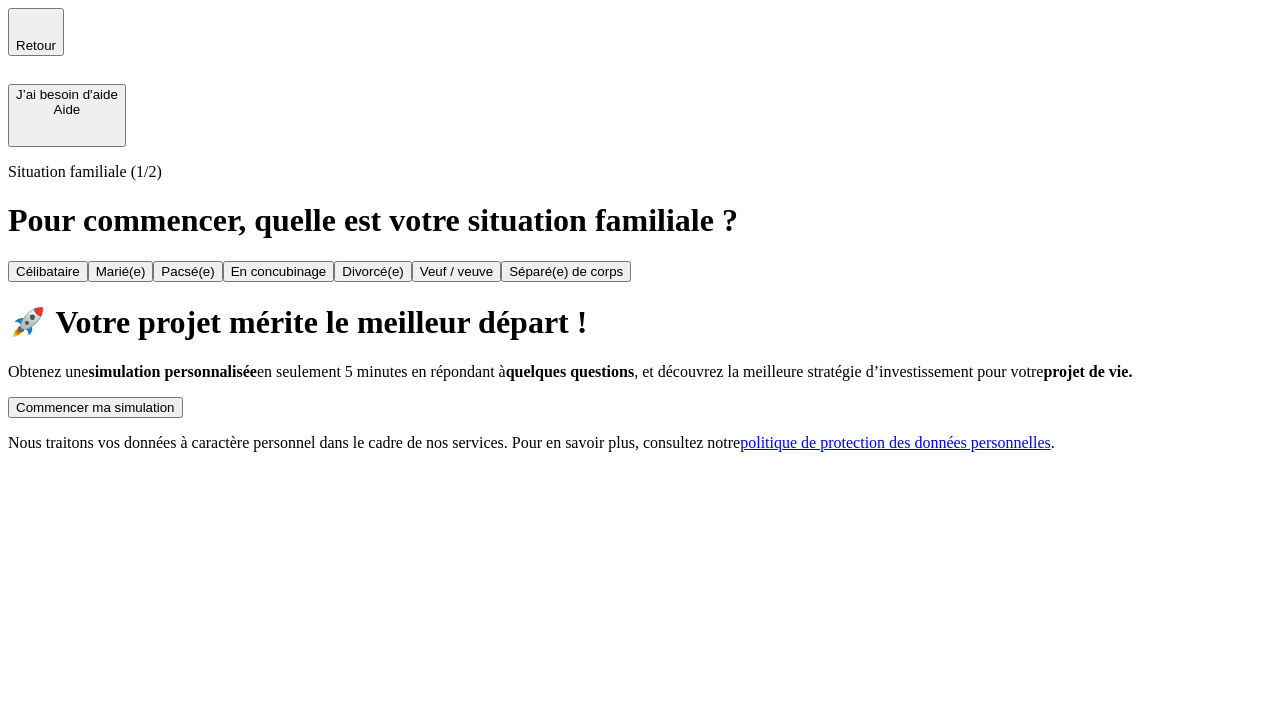 click on "Commencer ma simulation" at bounding box center (95, 407) 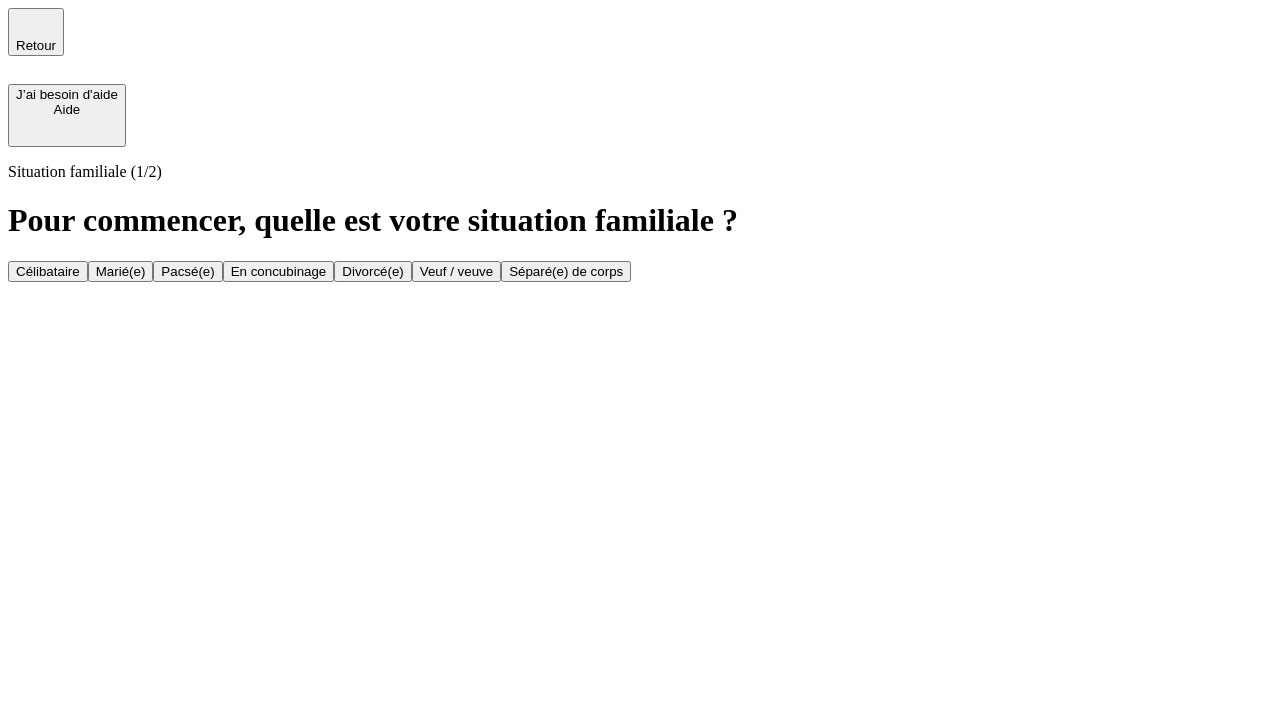 click on "Marié(e)" at bounding box center (121, 271) 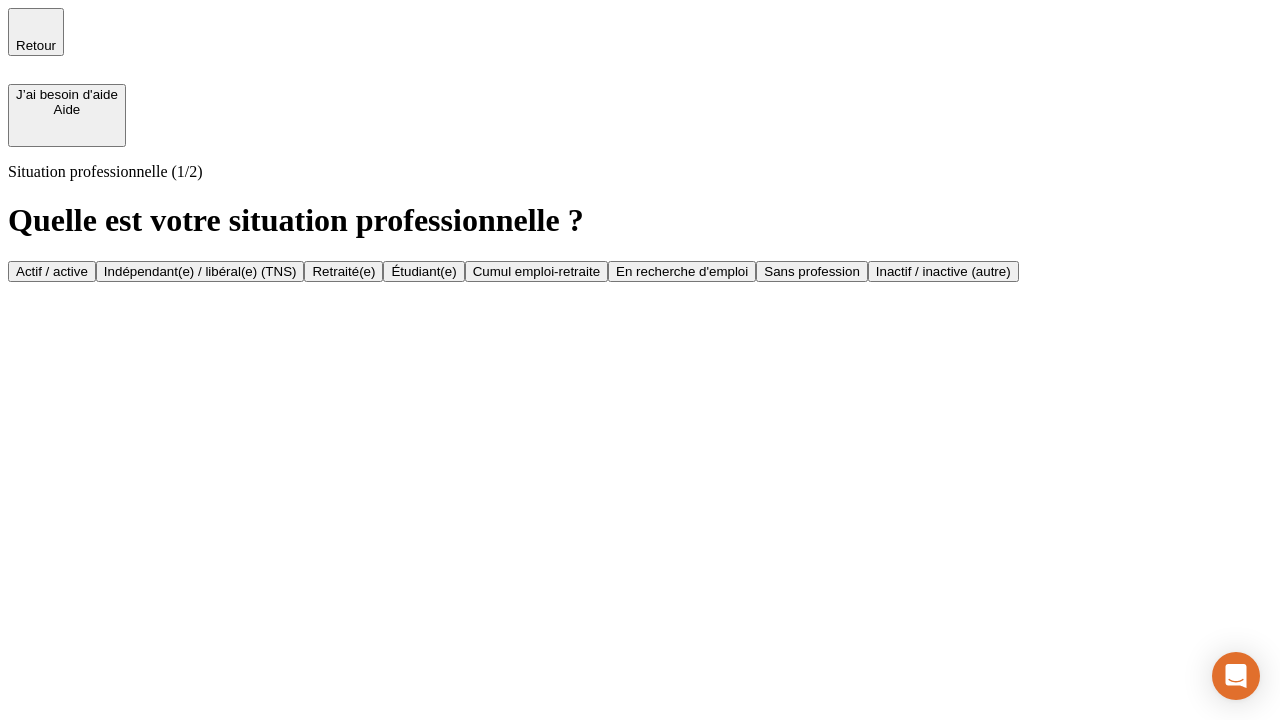 click on "Actif / active" at bounding box center (52, 271) 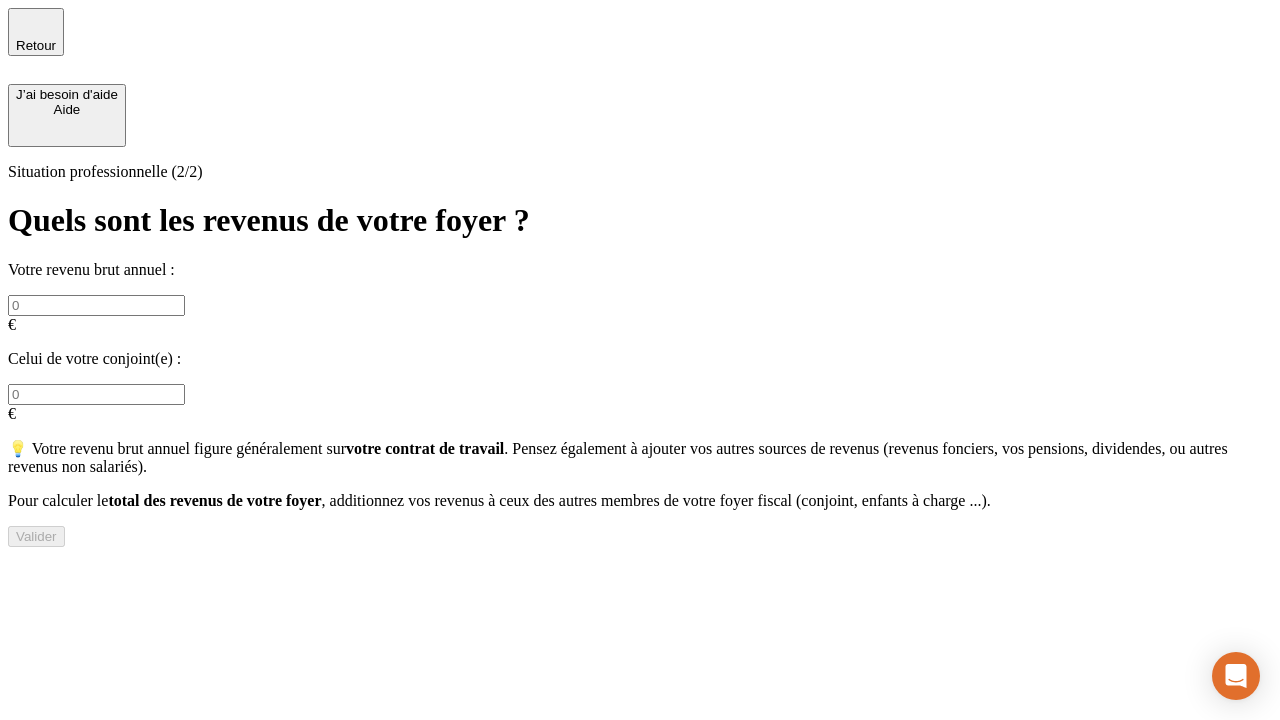 click at bounding box center [96, 305] 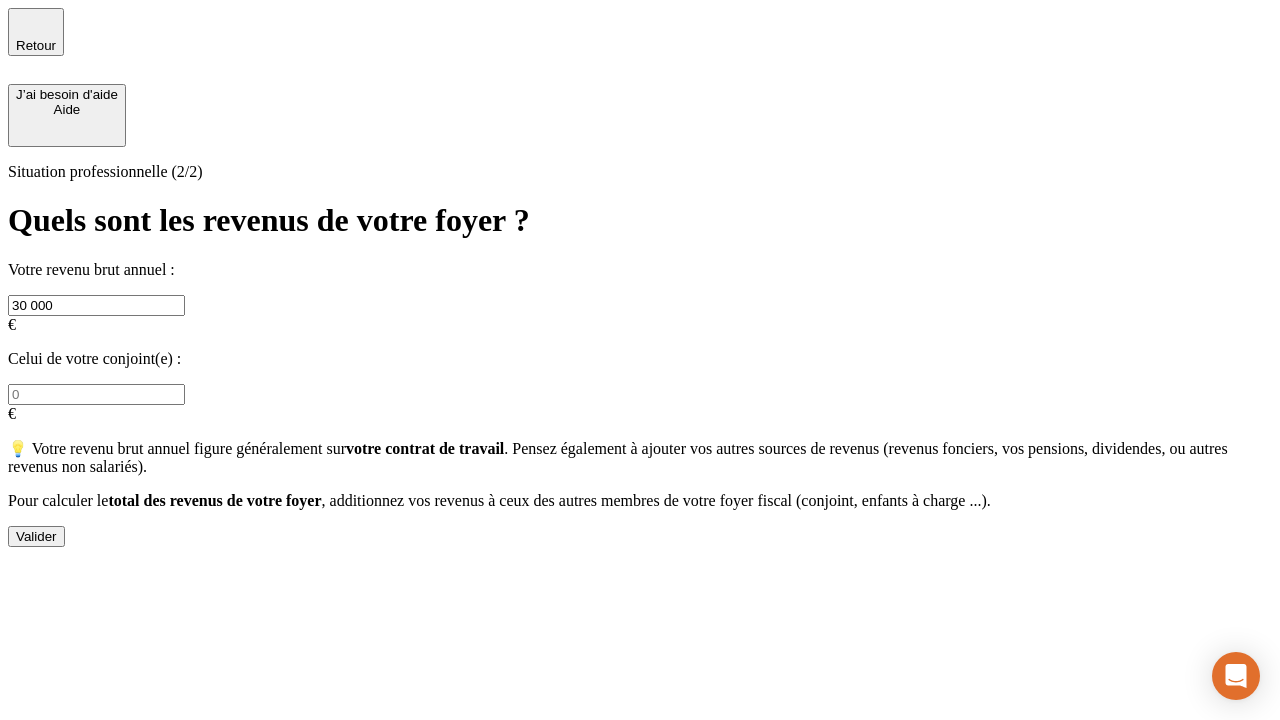 type on "30 000" 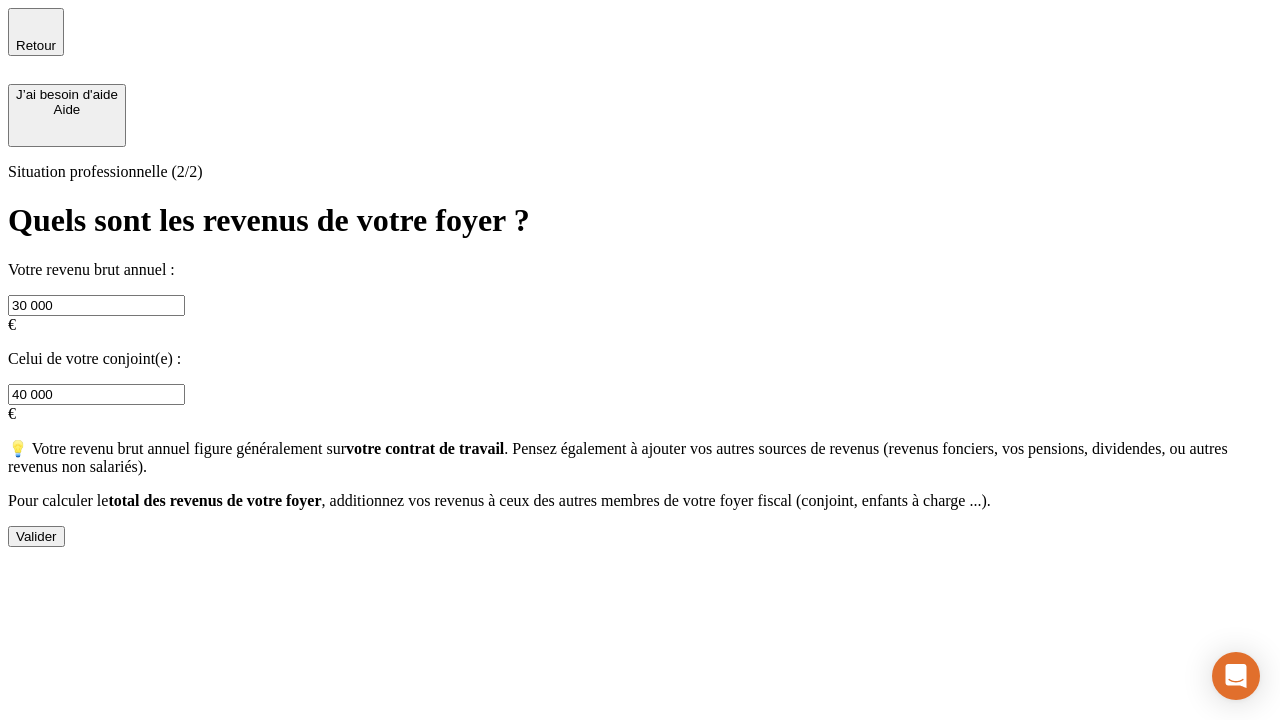 click on "Valider" at bounding box center [36, 536] 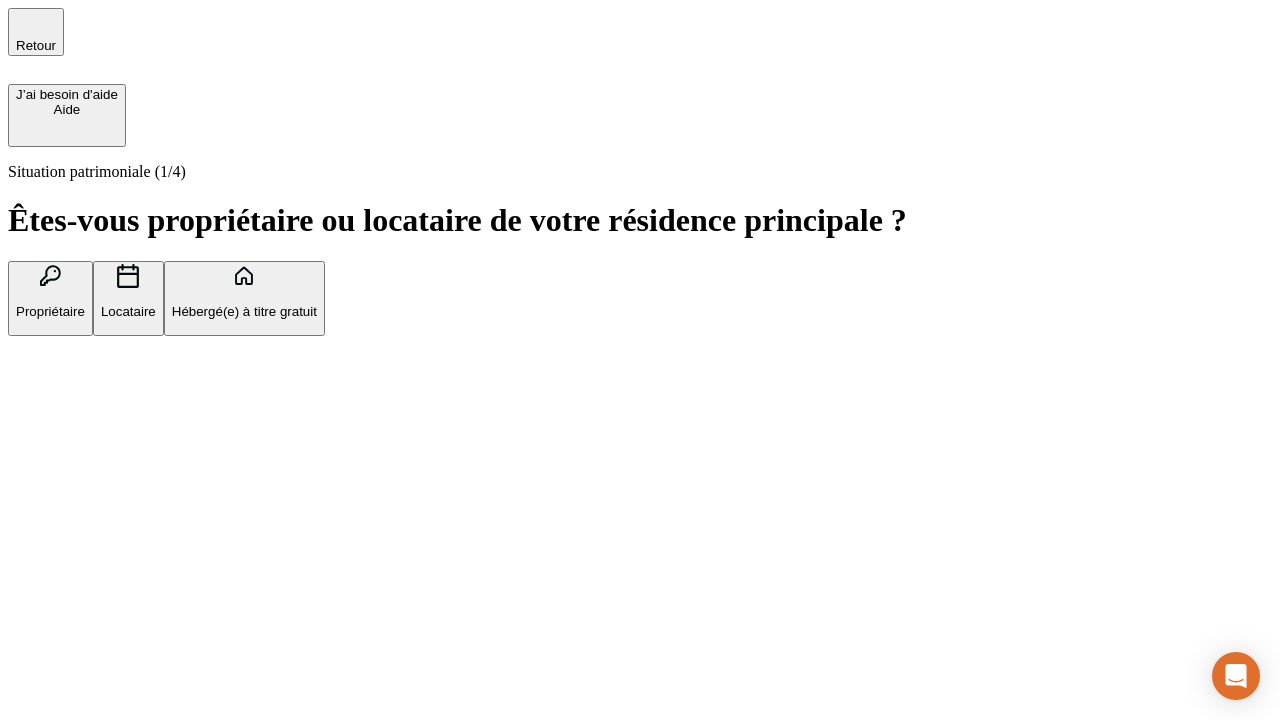 click on "Propriétaire" at bounding box center (50, 311) 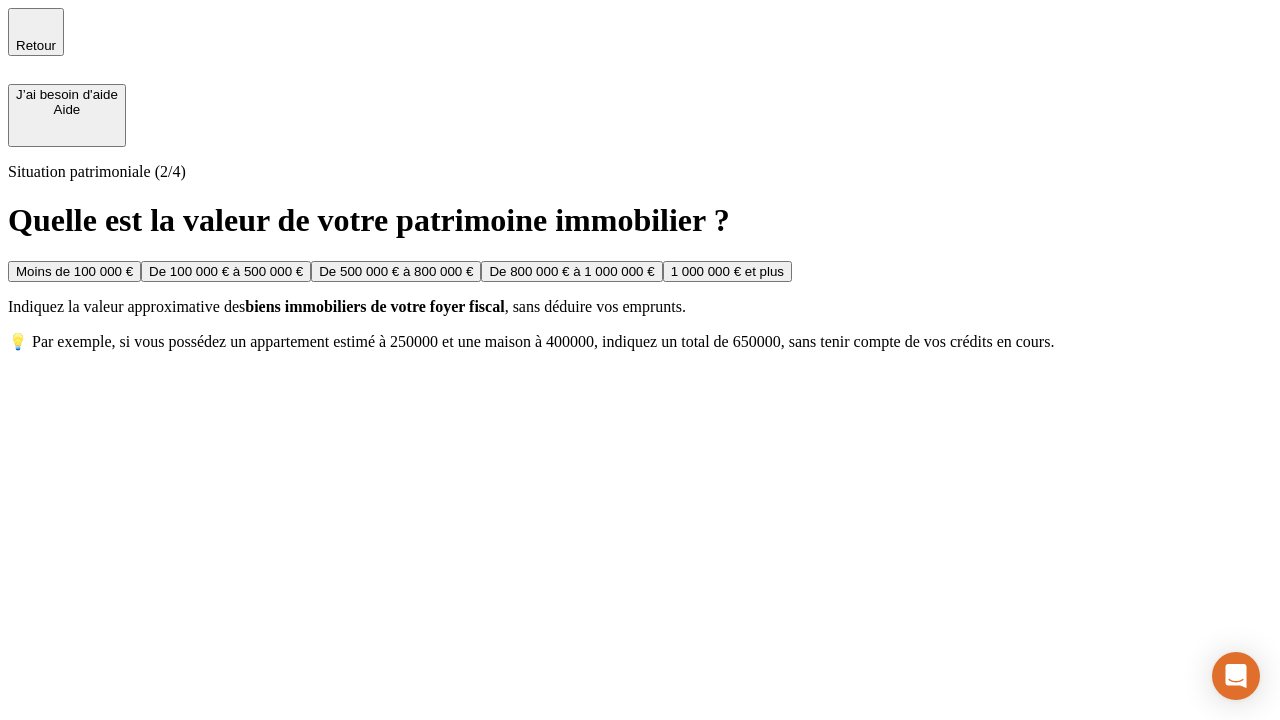 click on "De 100 000 € à 500 000 €" at bounding box center [226, 271] 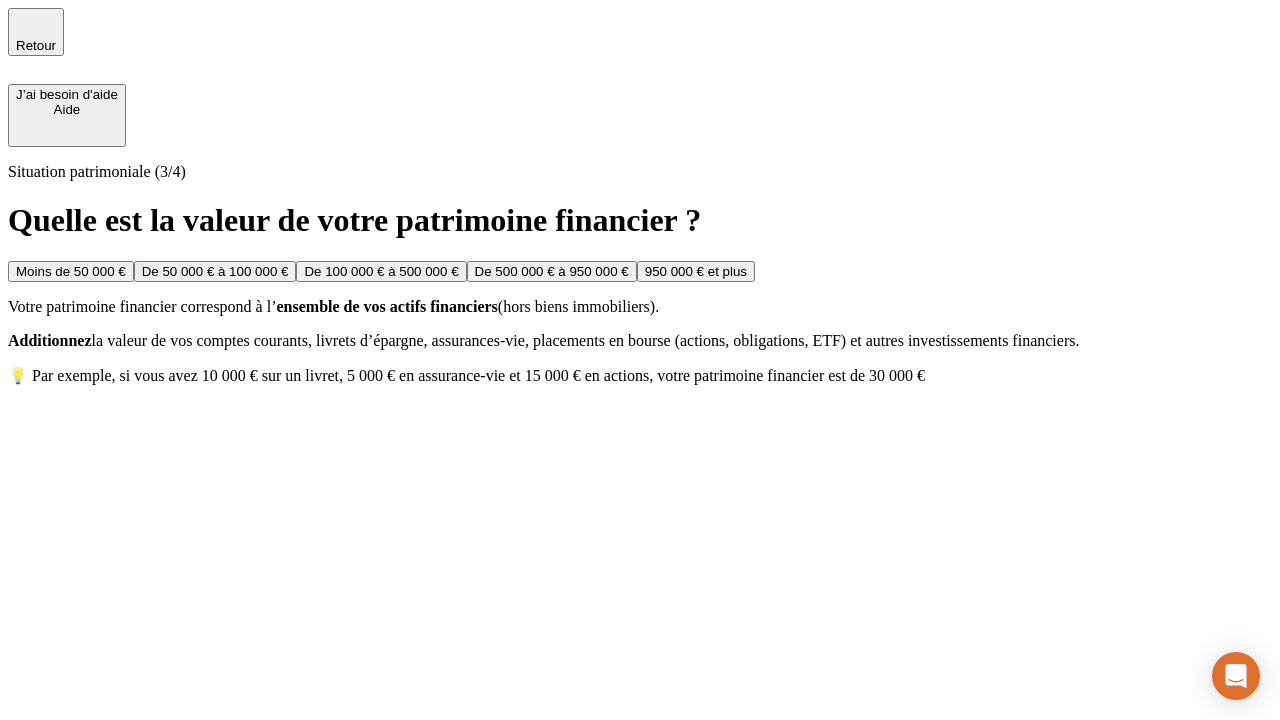 click on "Moins de 50 000 €" at bounding box center (71, 271) 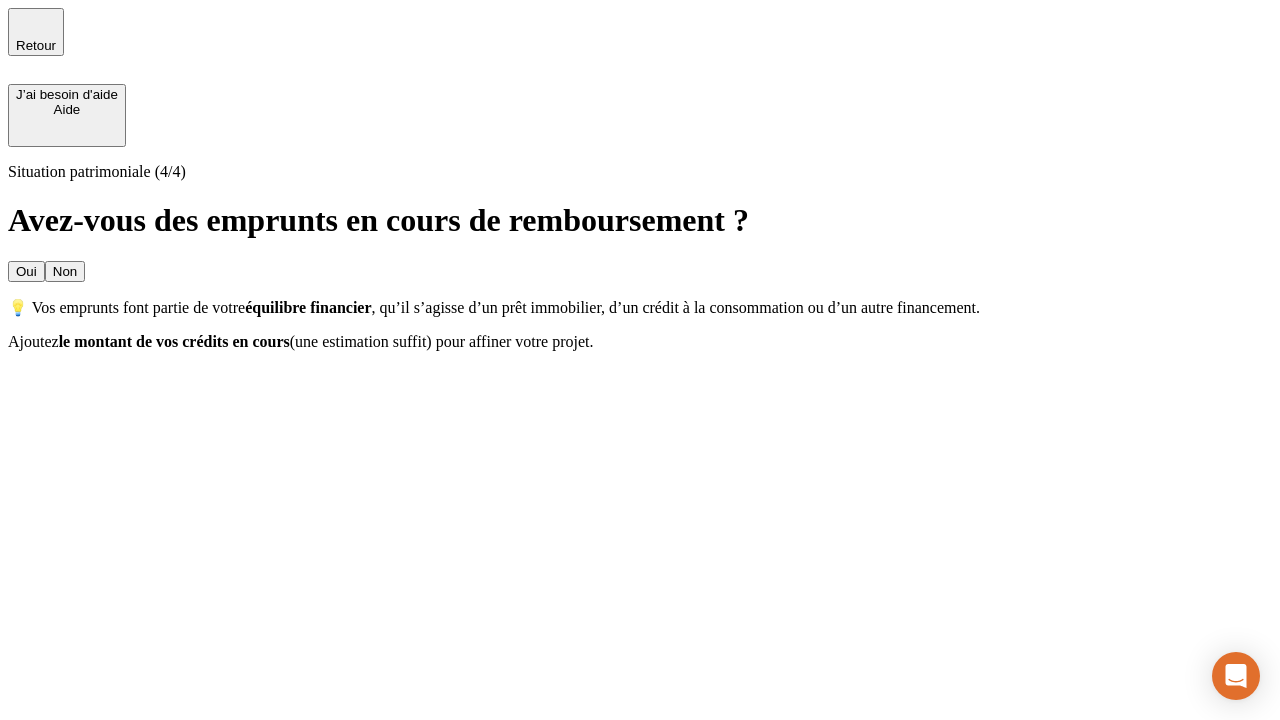click on "Oui" at bounding box center [26, 271] 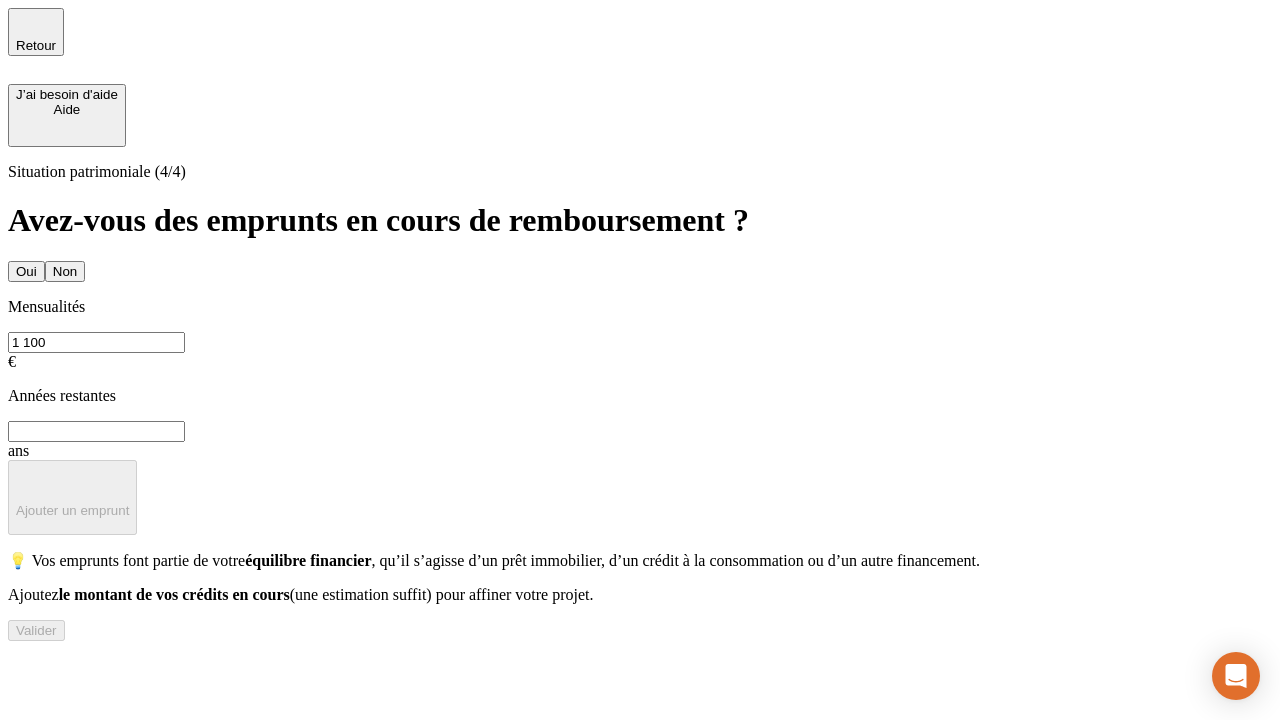 type on "1 100" 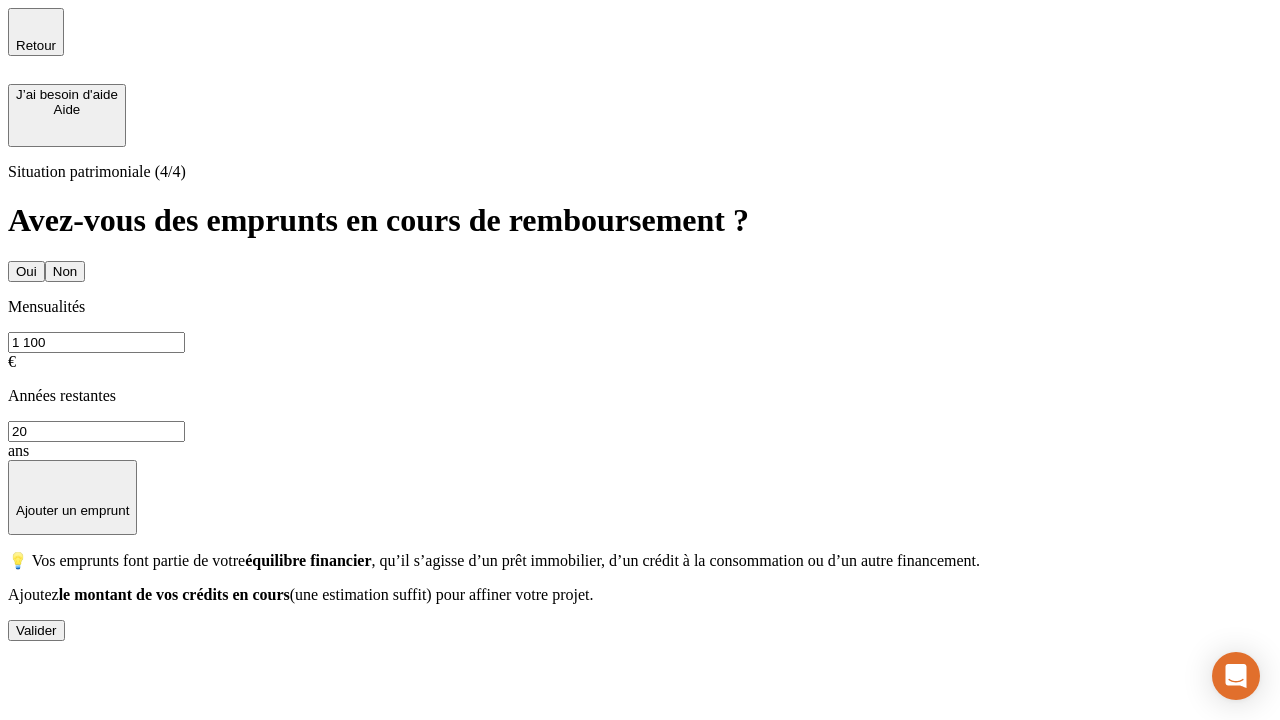 click on "Valider" at bounding box center [36, 630] 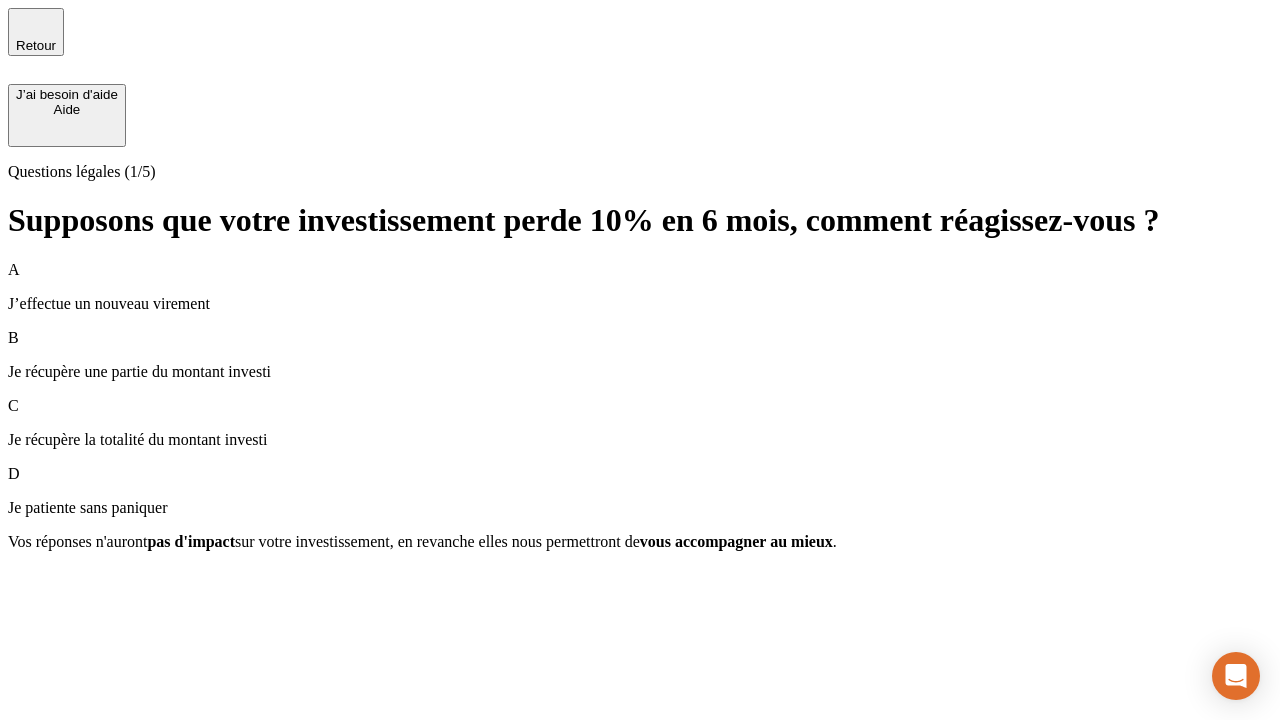 click on "Je récupère une partie du montant investi" at bounding box center (640, 372) 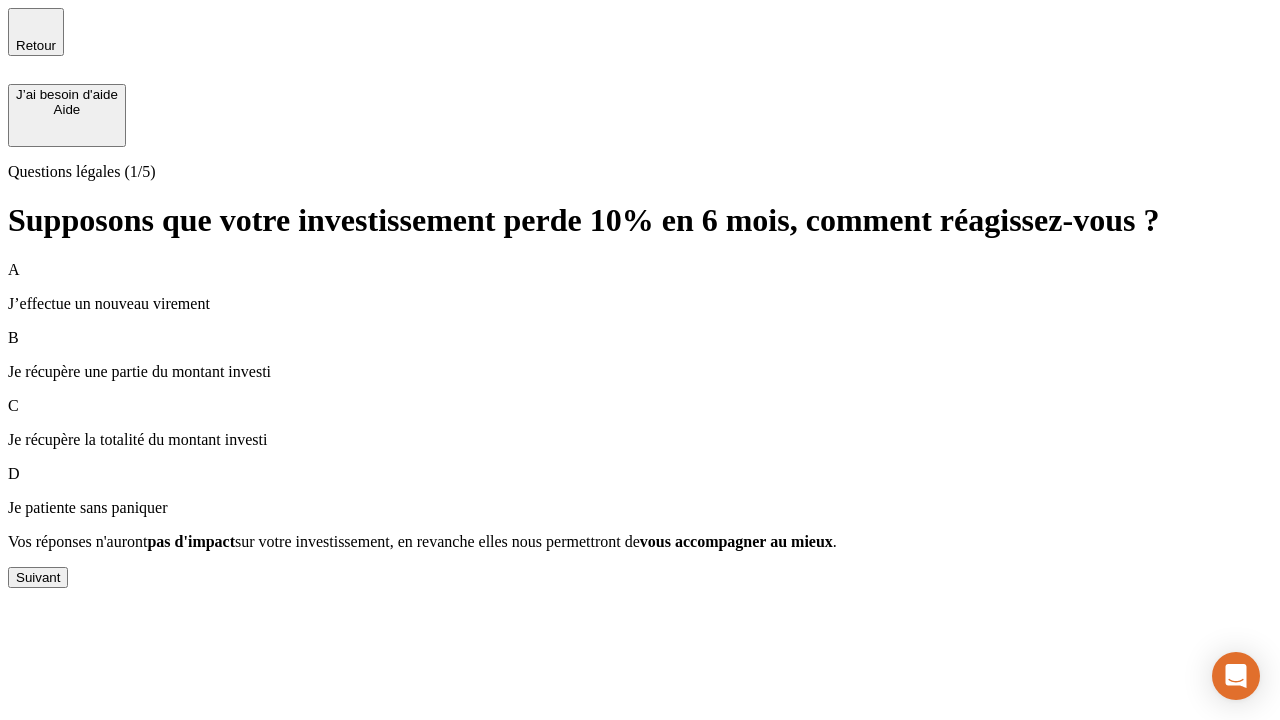 click on "Suivant" at bounding box center [38, 577] 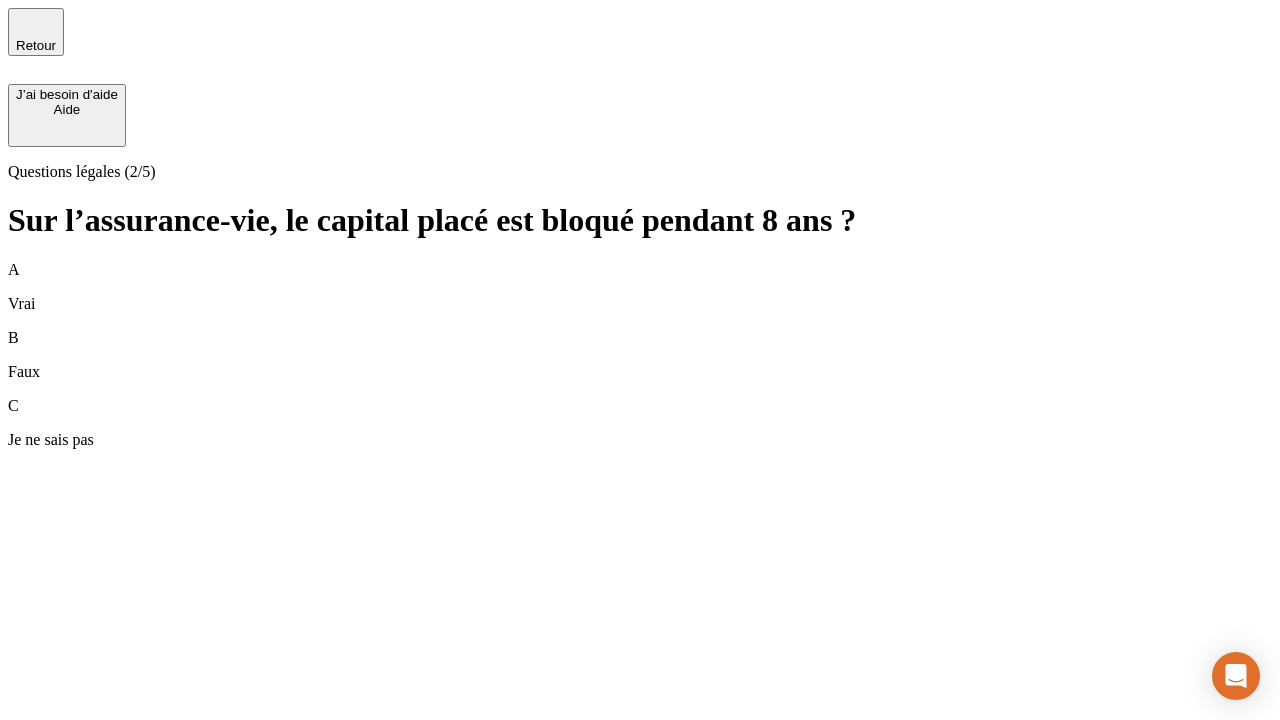 click on "A Vrai" at bounding box center (640, 287) 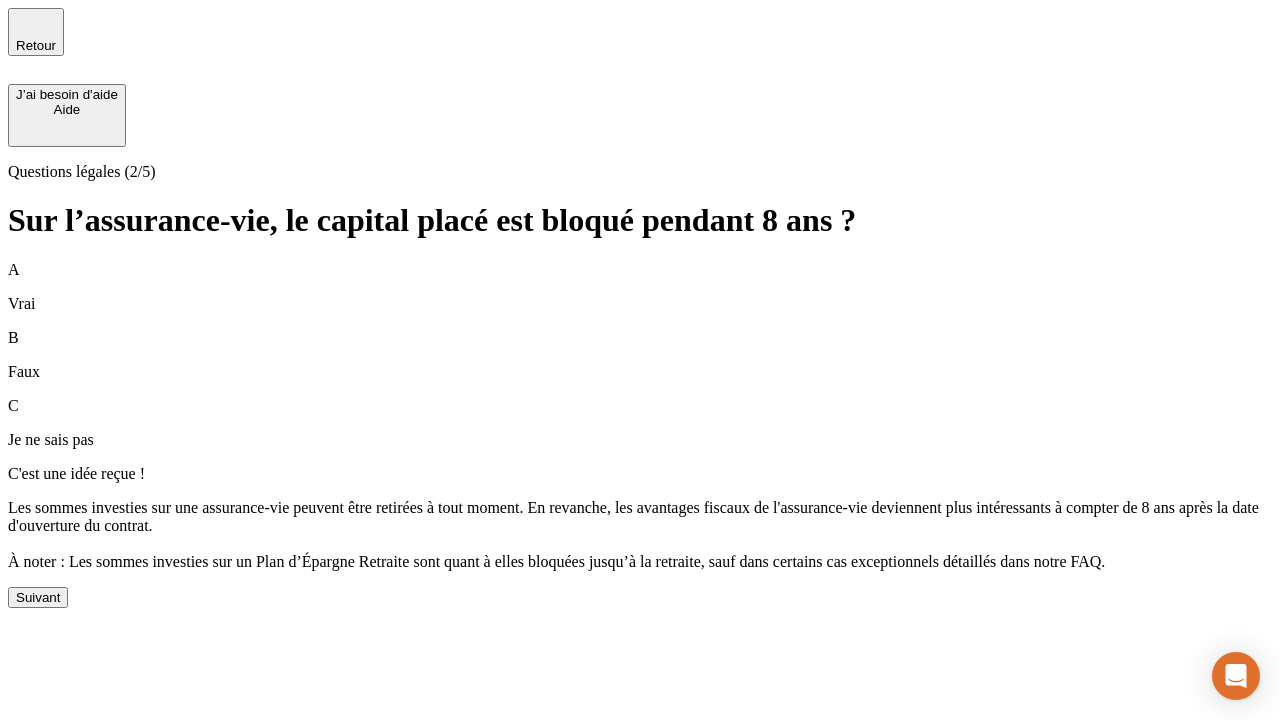 click on "Suivant" at bounding box center [38, 597] 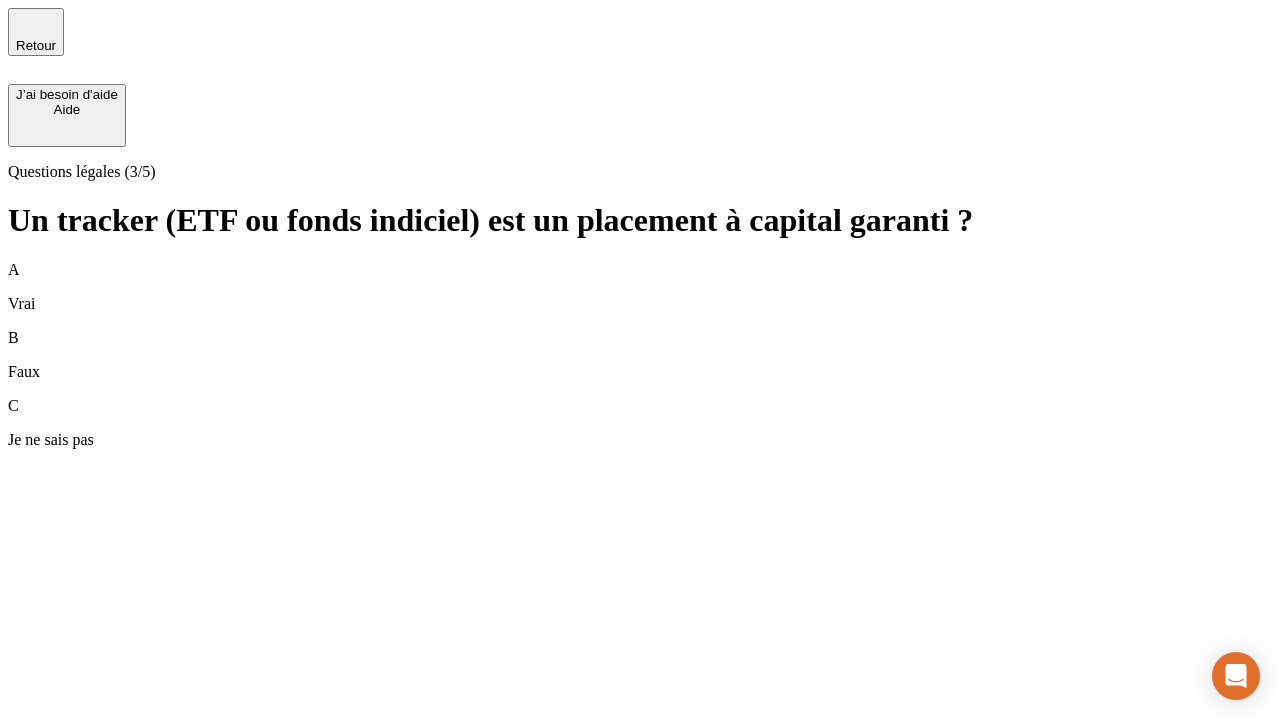 click on "B Faux" at bounding box center (640, 355) 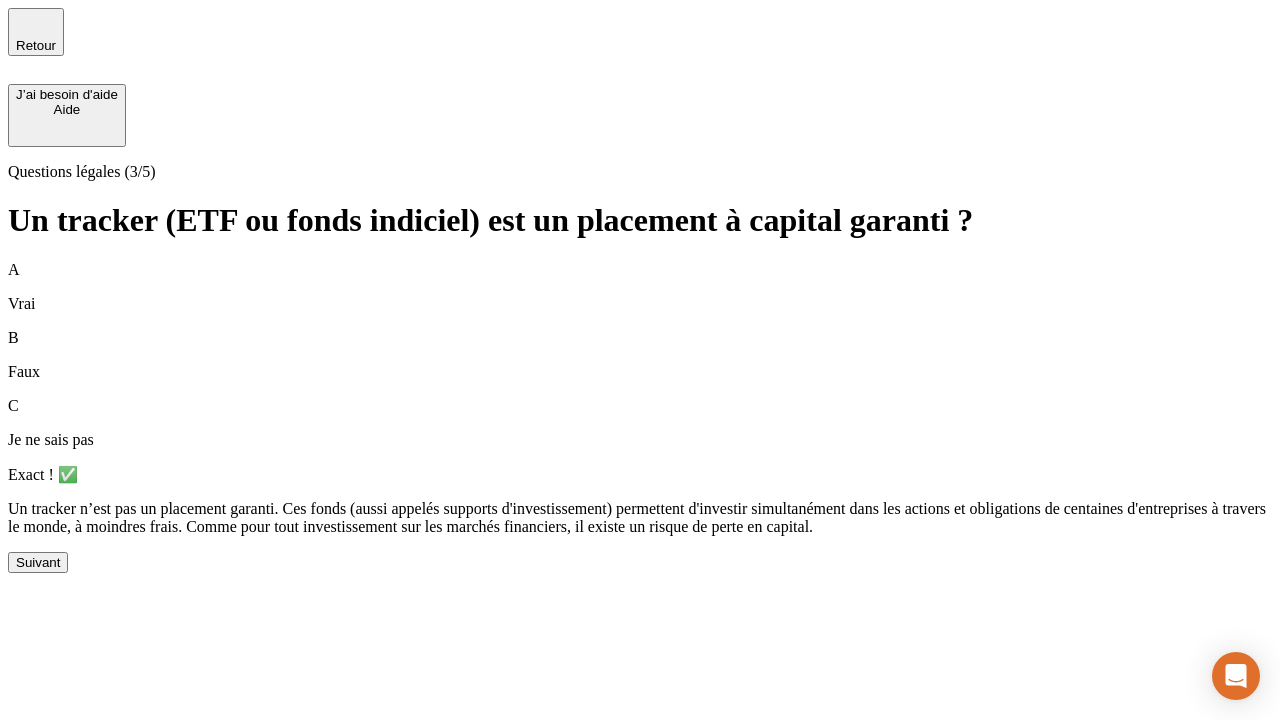 click on "Suivant" at bounding box center (38, 562) 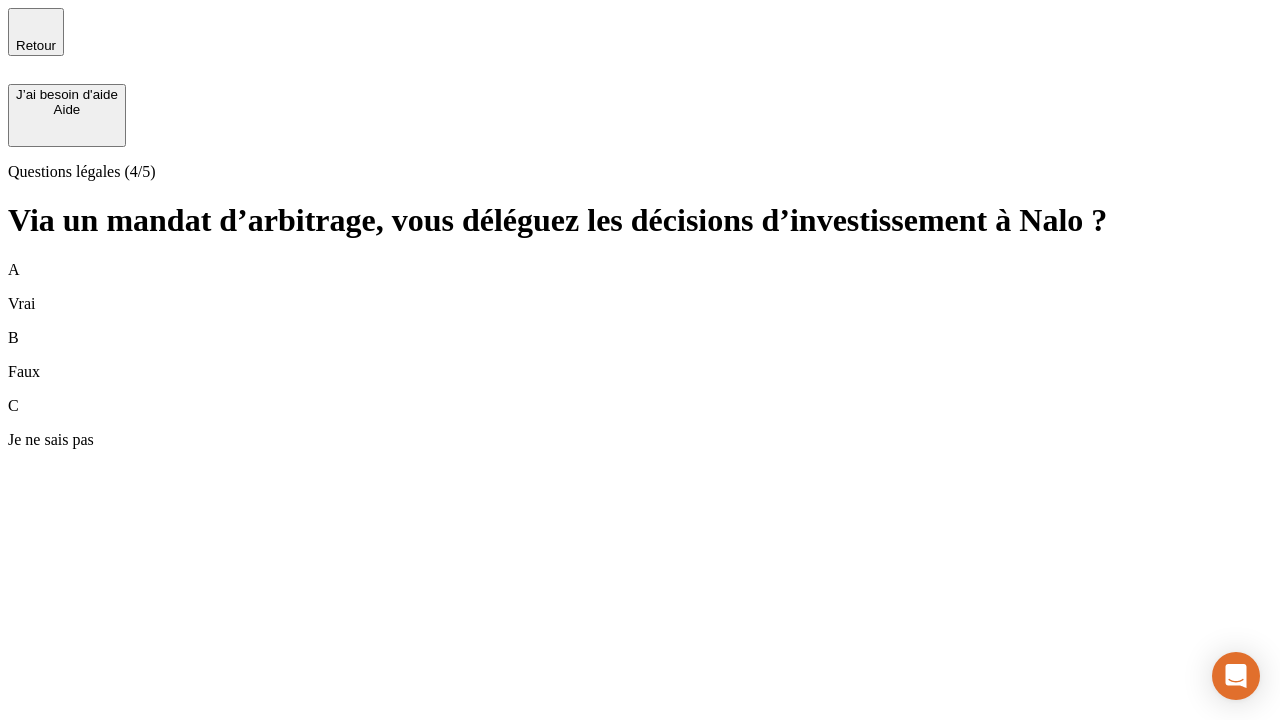 click on "A Vrai" at bounding box center [640, 287] 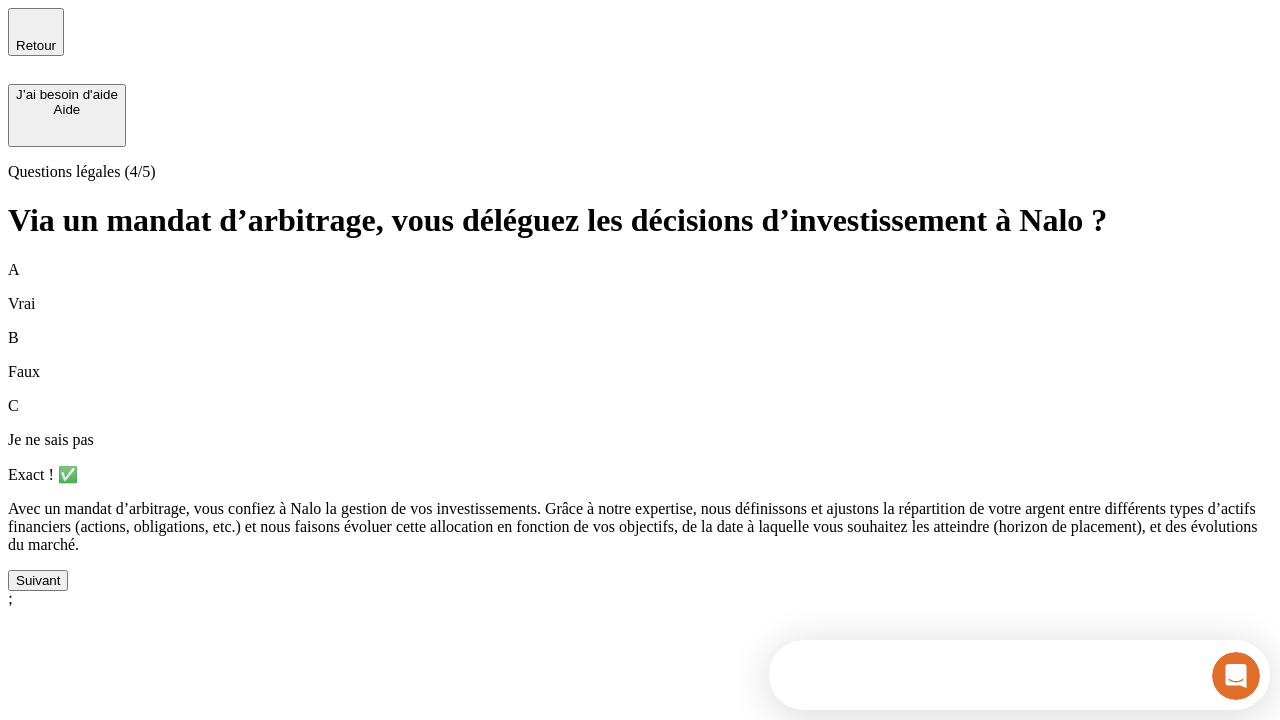 click on "Suivant" at bounding box center [38, 580] 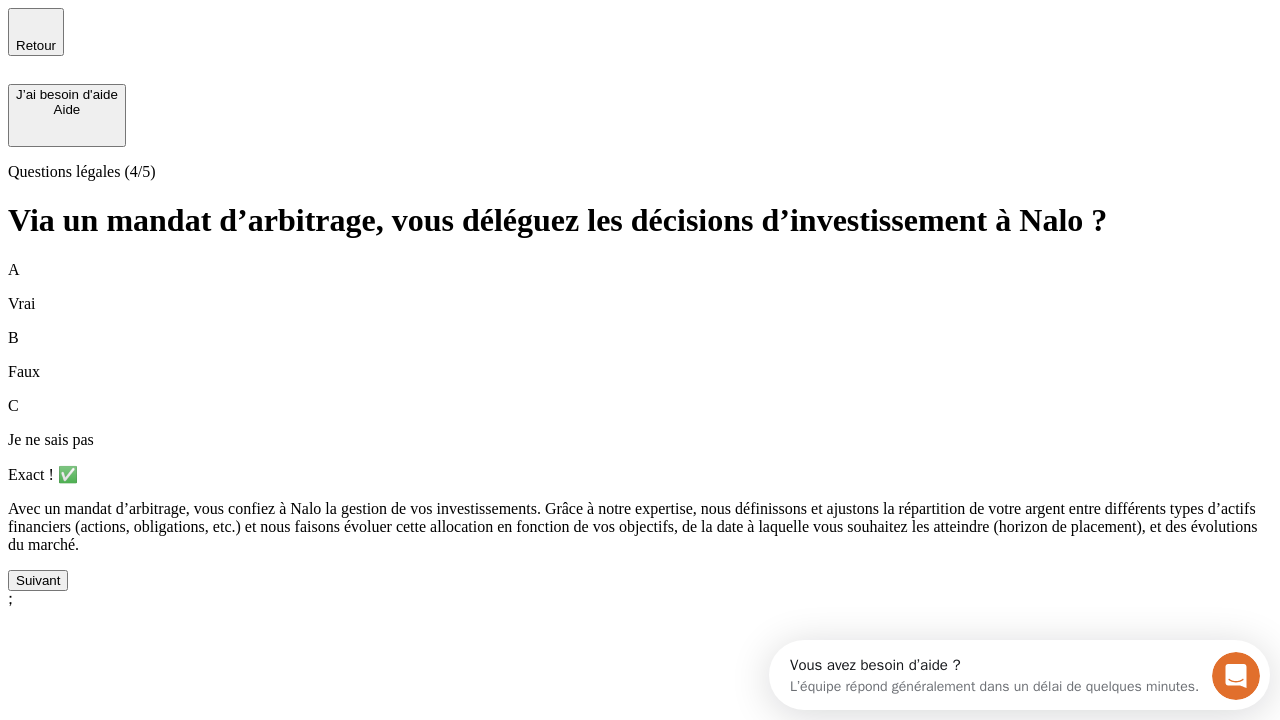 scroll, scrollTop: 0, scrollLeft: 0, axis: both 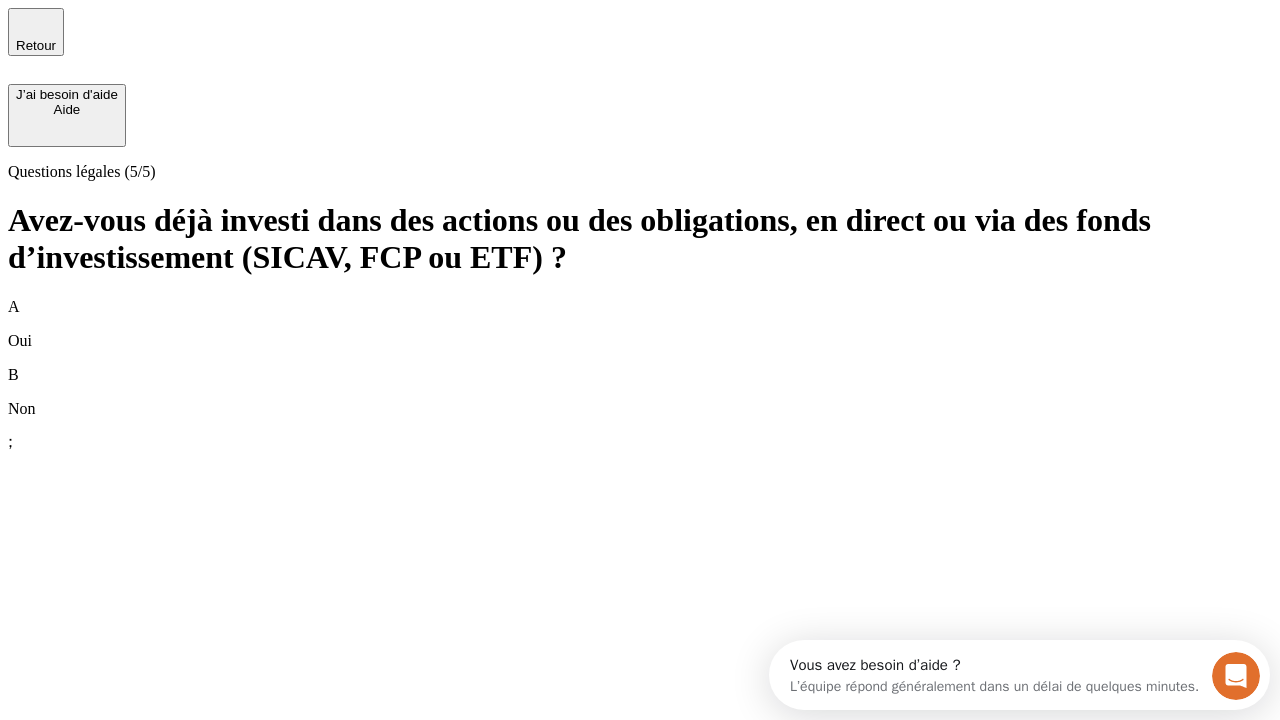 click on "B Non" at bounding box center [640, 392] 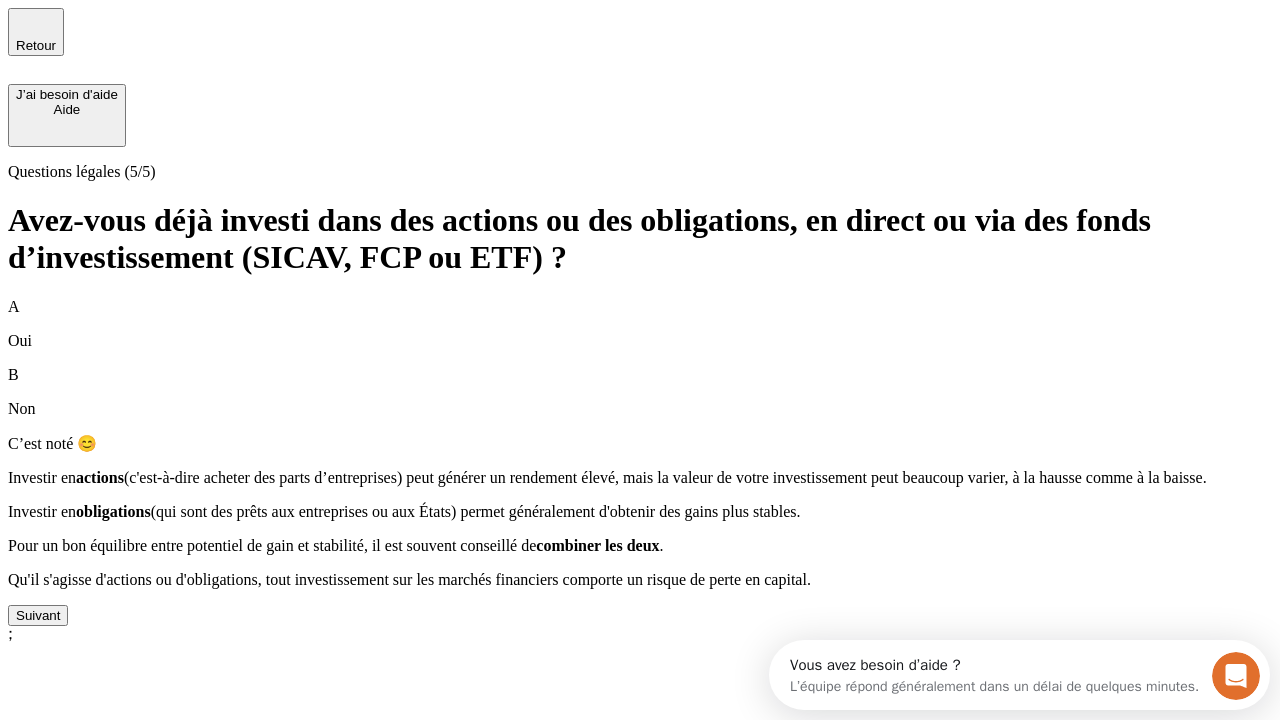 click on "Suivant" at bounding box center (38, 615) 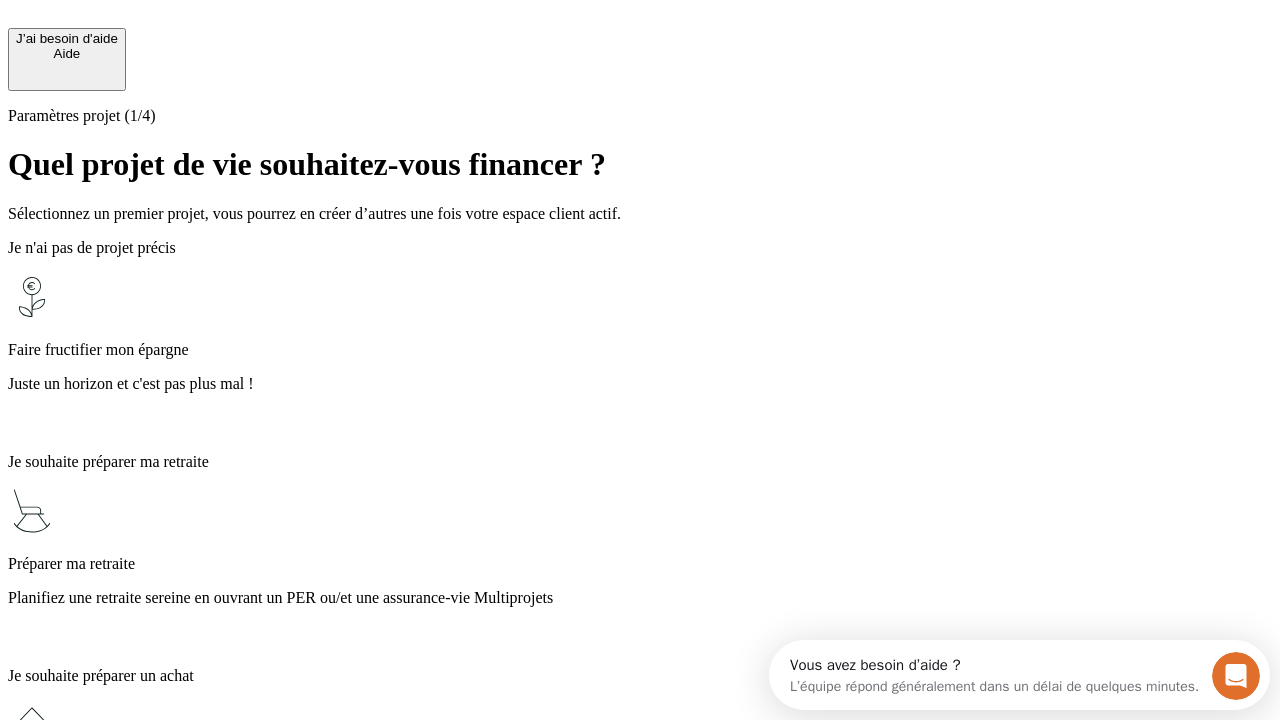 click on "Profitez des avantages fiscaux de l’assurance-vie" at bounding box center (640, 1354) 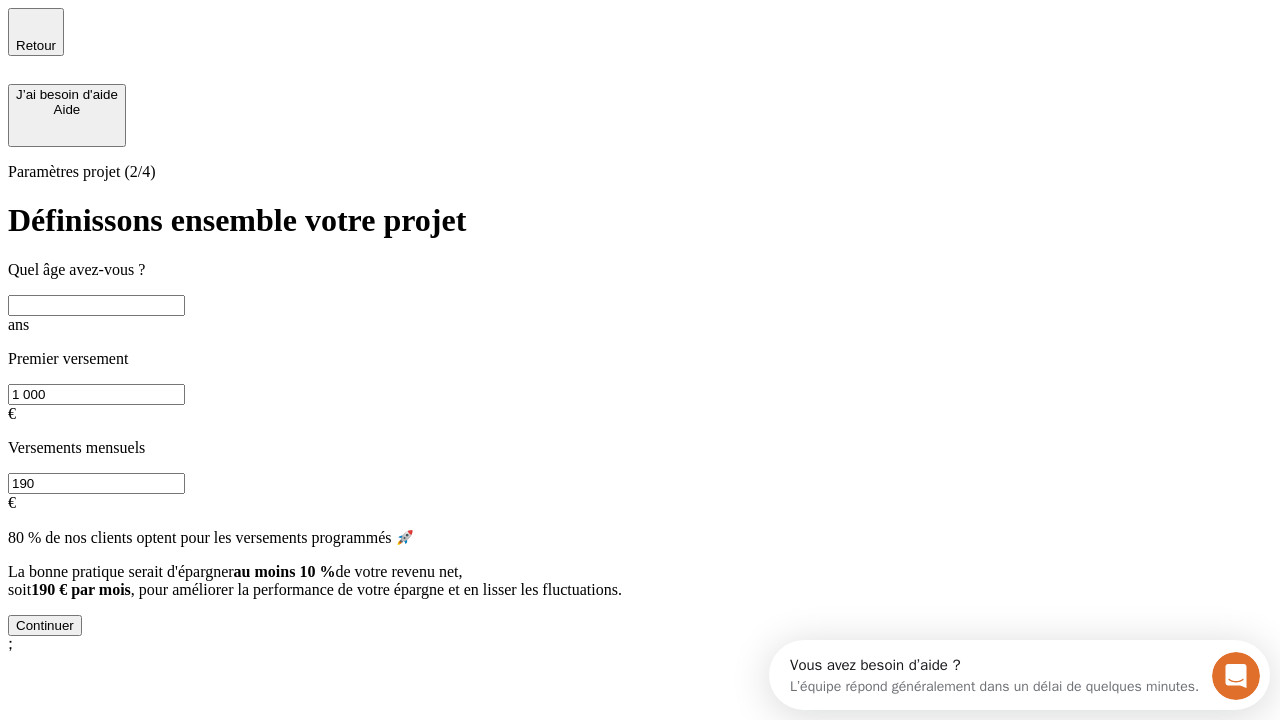 scroll, scrollTop: 18, scrollLeft: 0, axis: vertical 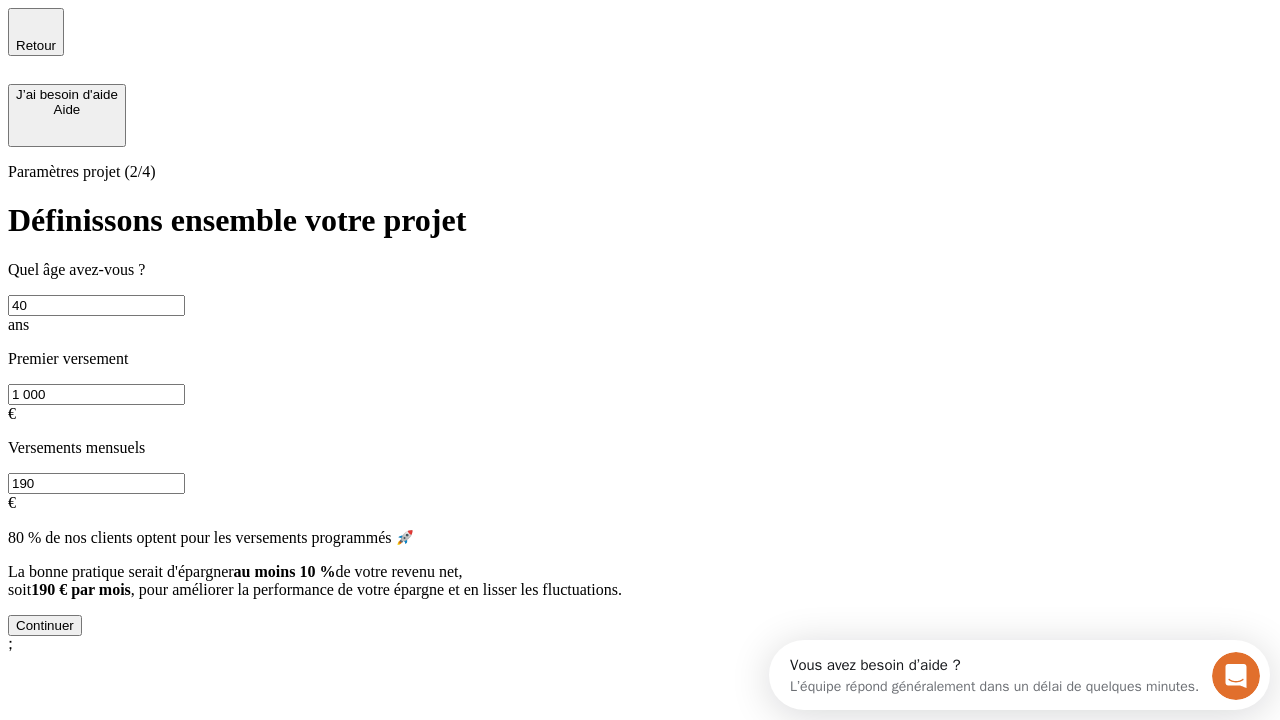 type on "40" 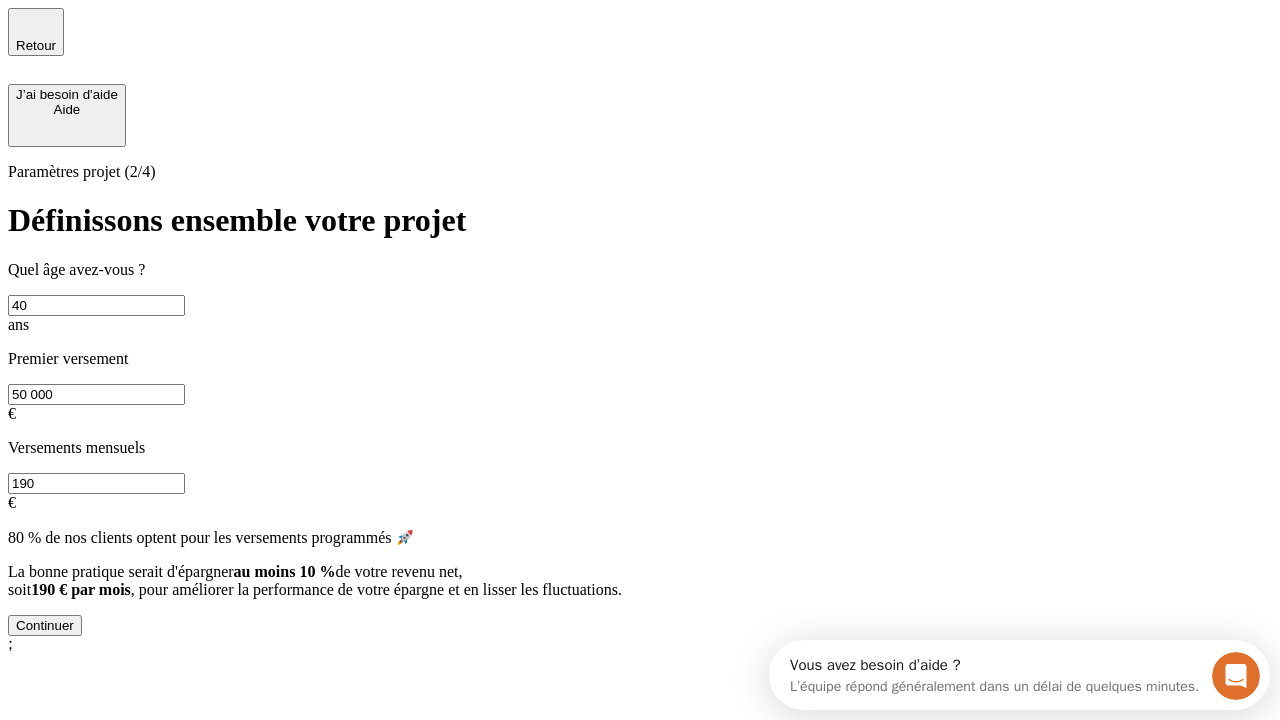 type on "50 000" 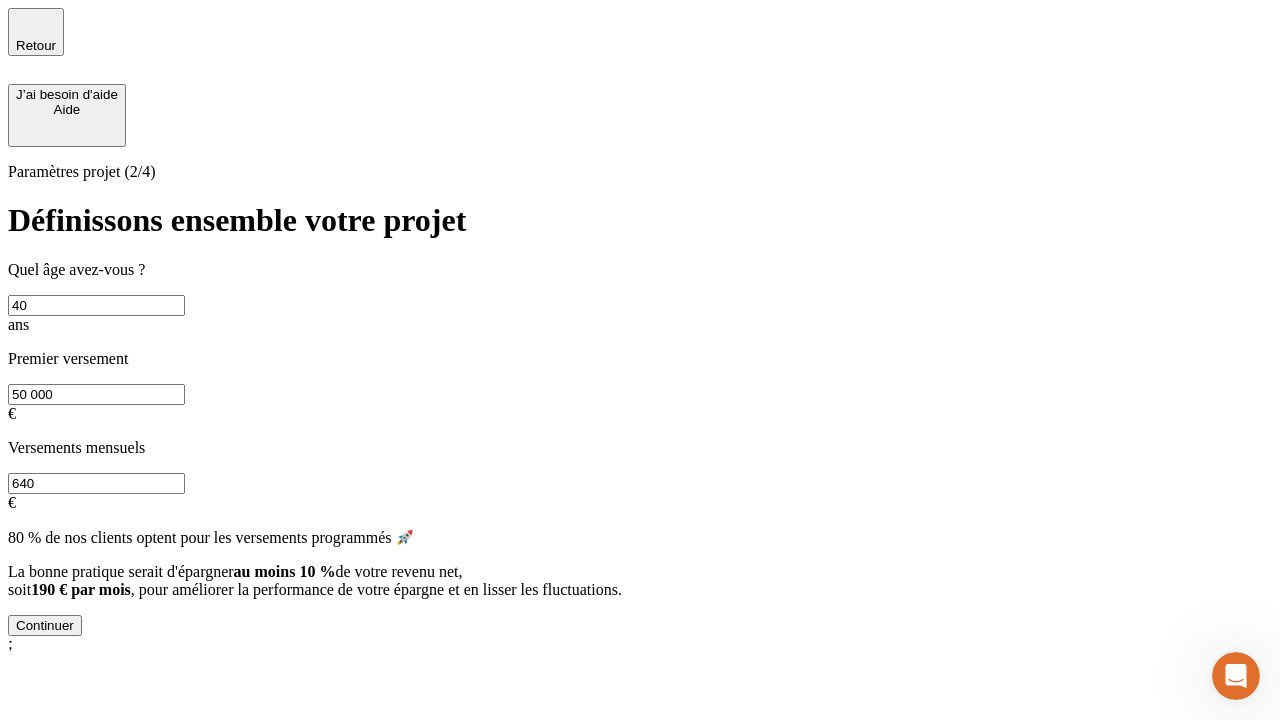 type on "640" 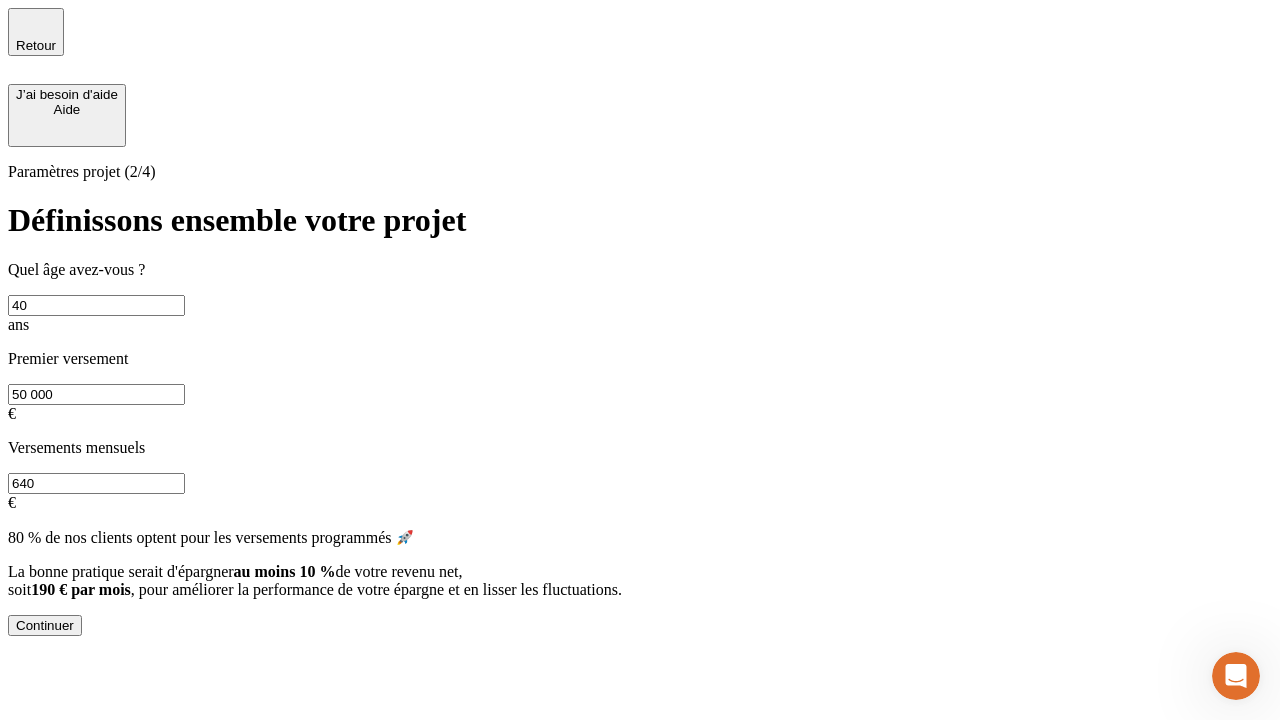 scroll, scrollTop: 0, scrollLeft: 0, axis: both 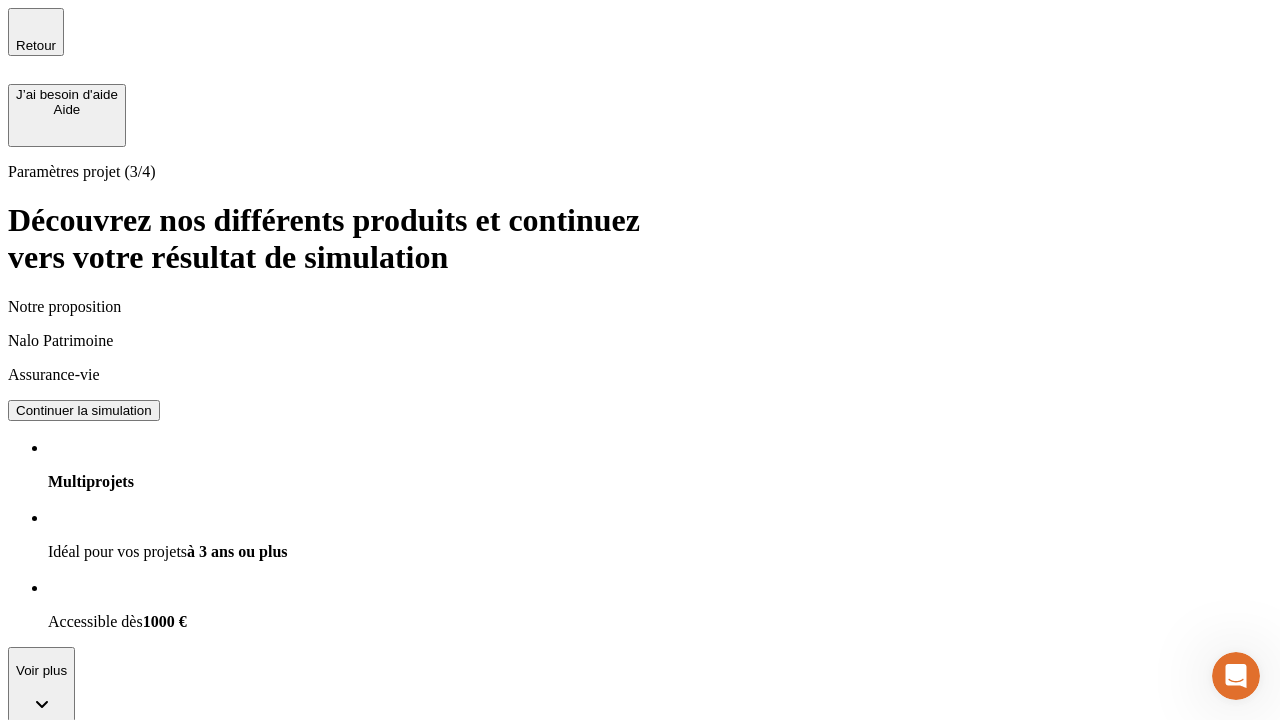click on "Continuer la simulation" at bounding box center [84, 410] 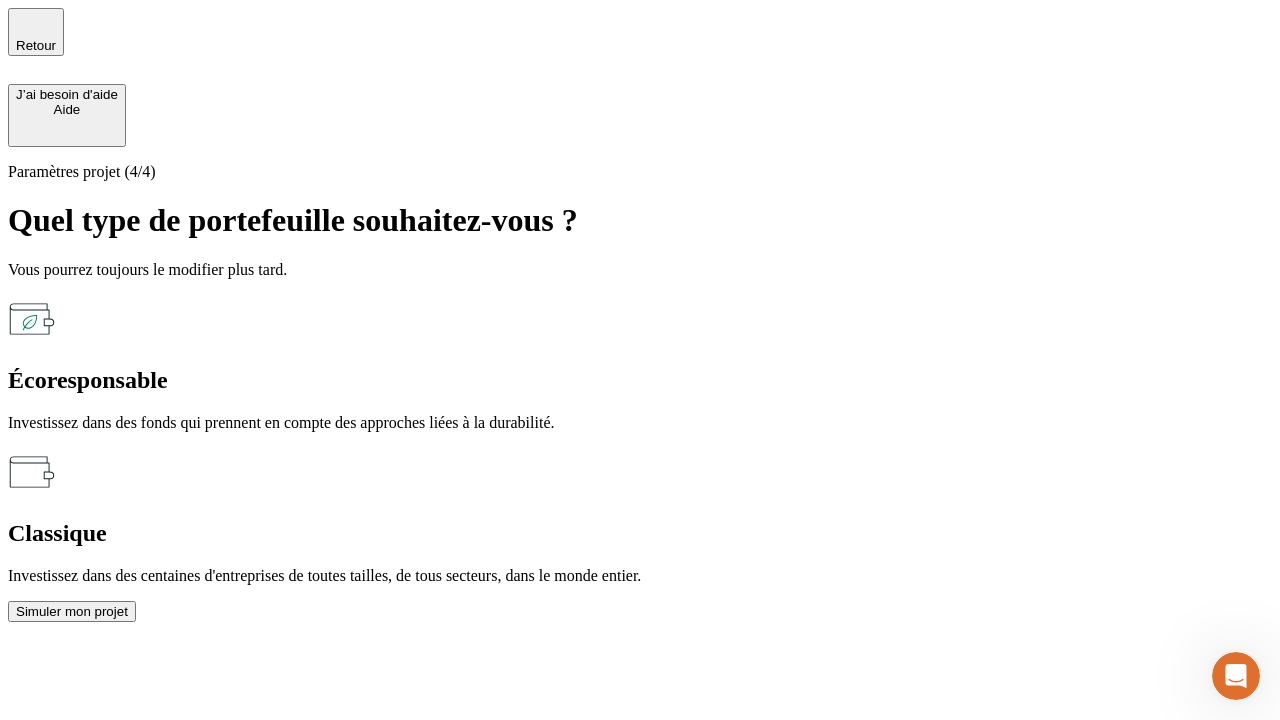 click on "Classique" at bounding box center (640, 533) 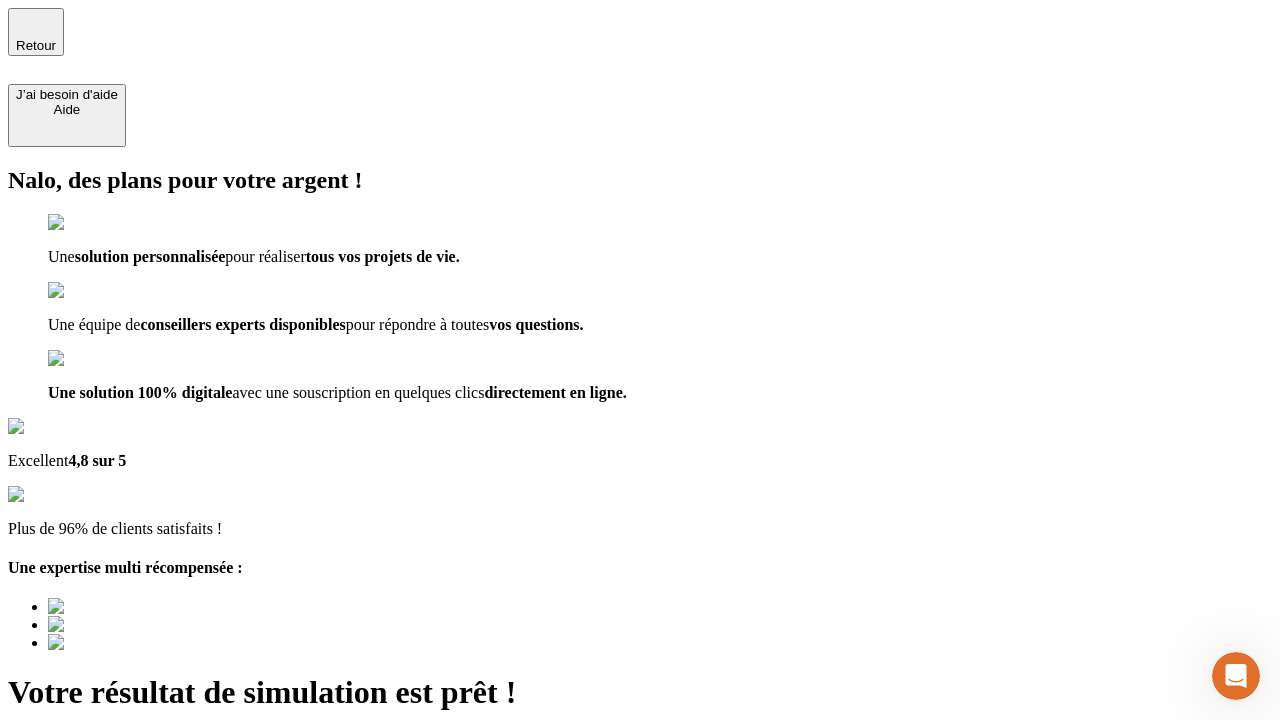 click on "Découvrir ma simulation" at bounding box center (87, 881) 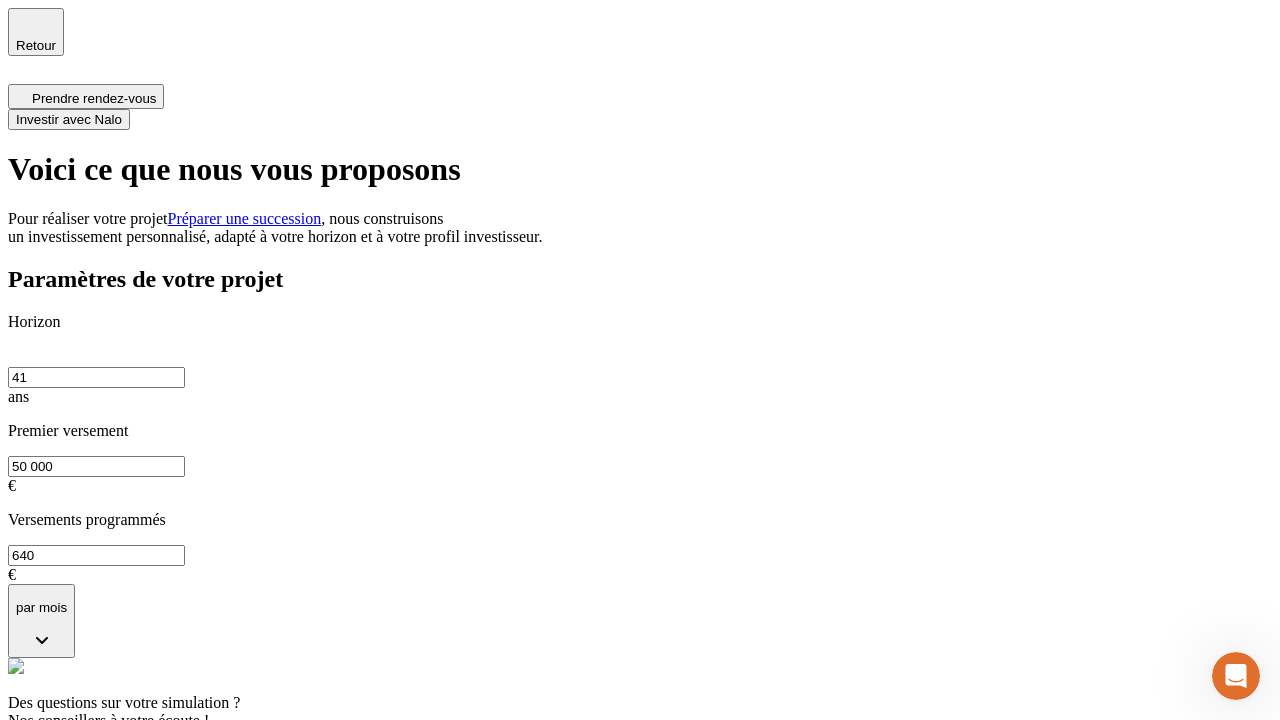 click on "Investir avec Nalo" at bounding box center (69, 119) 